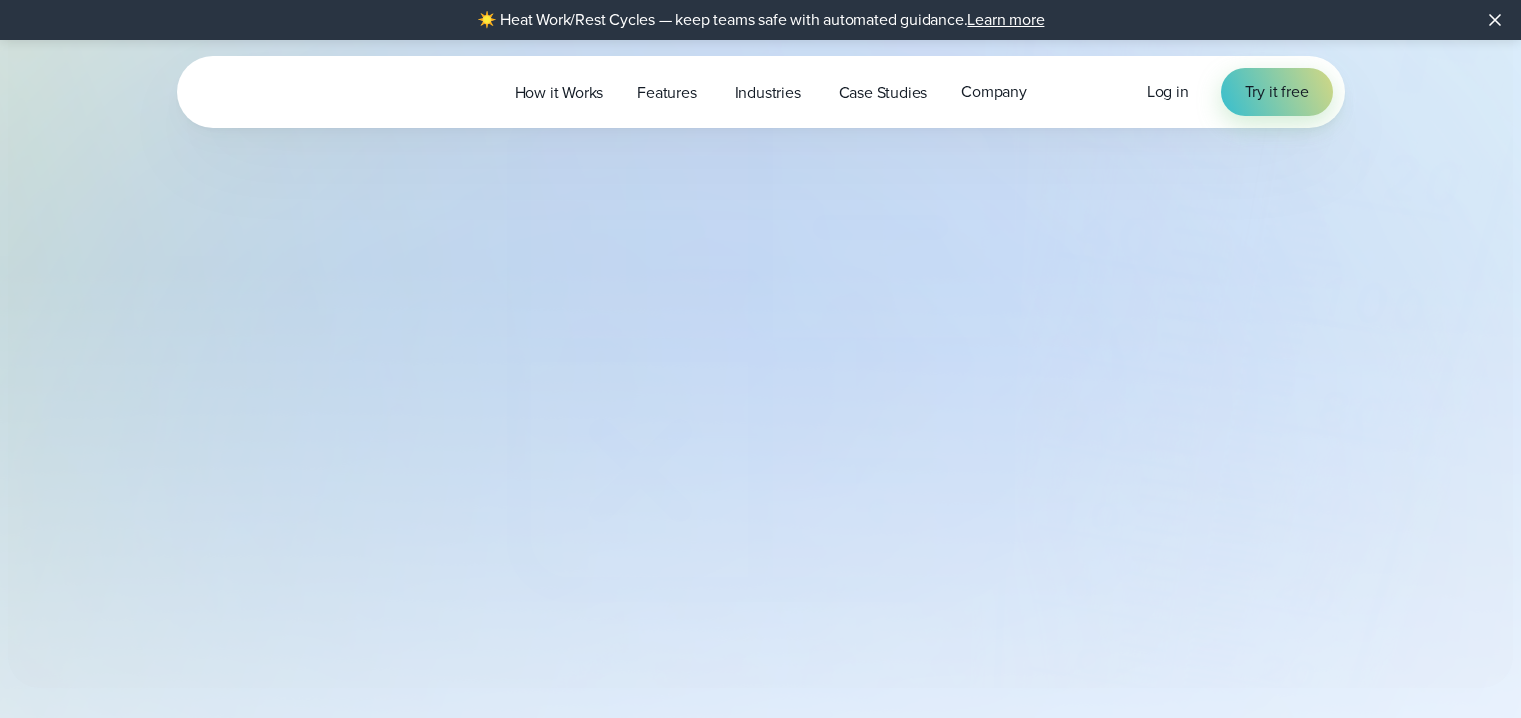 select on "***" 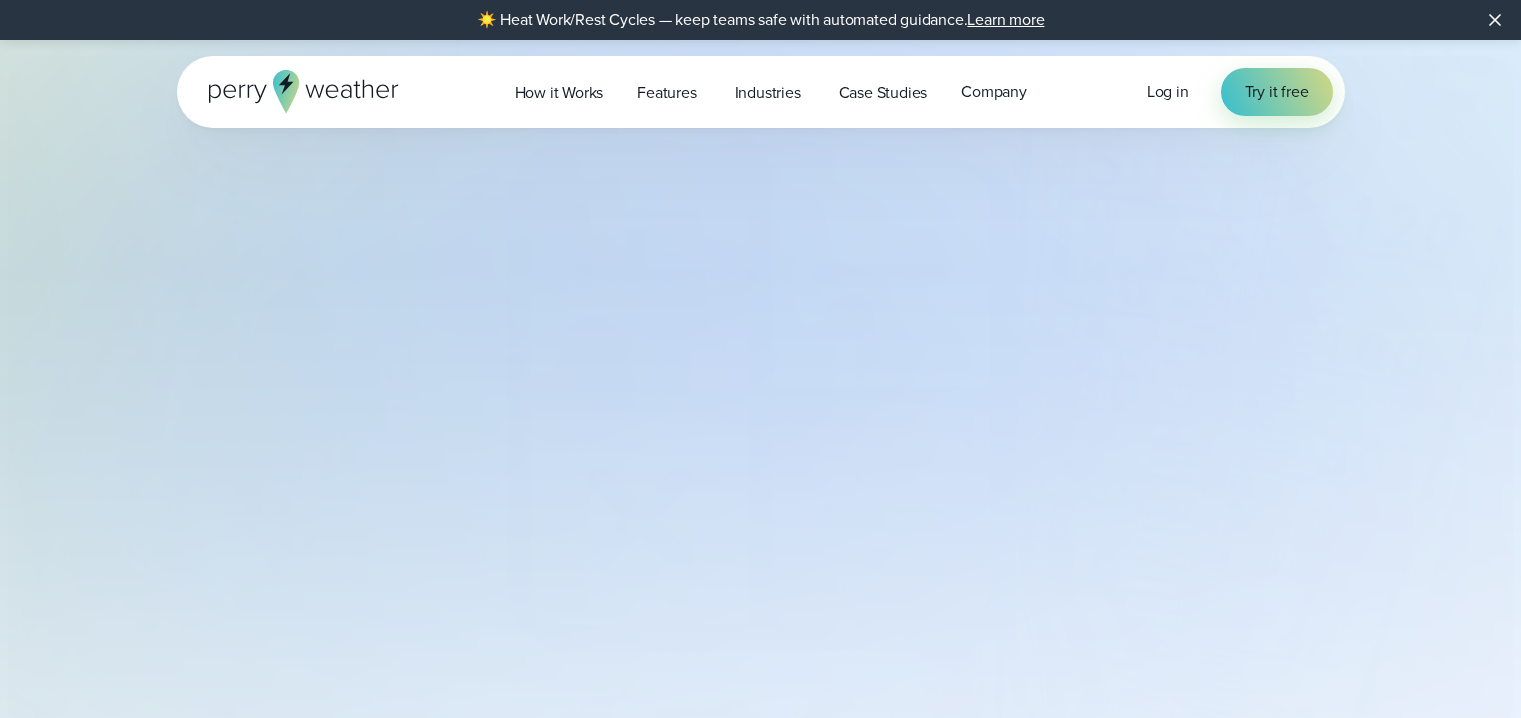 scroll, scrollTop: 0, scrollLeft: 0, axis: both 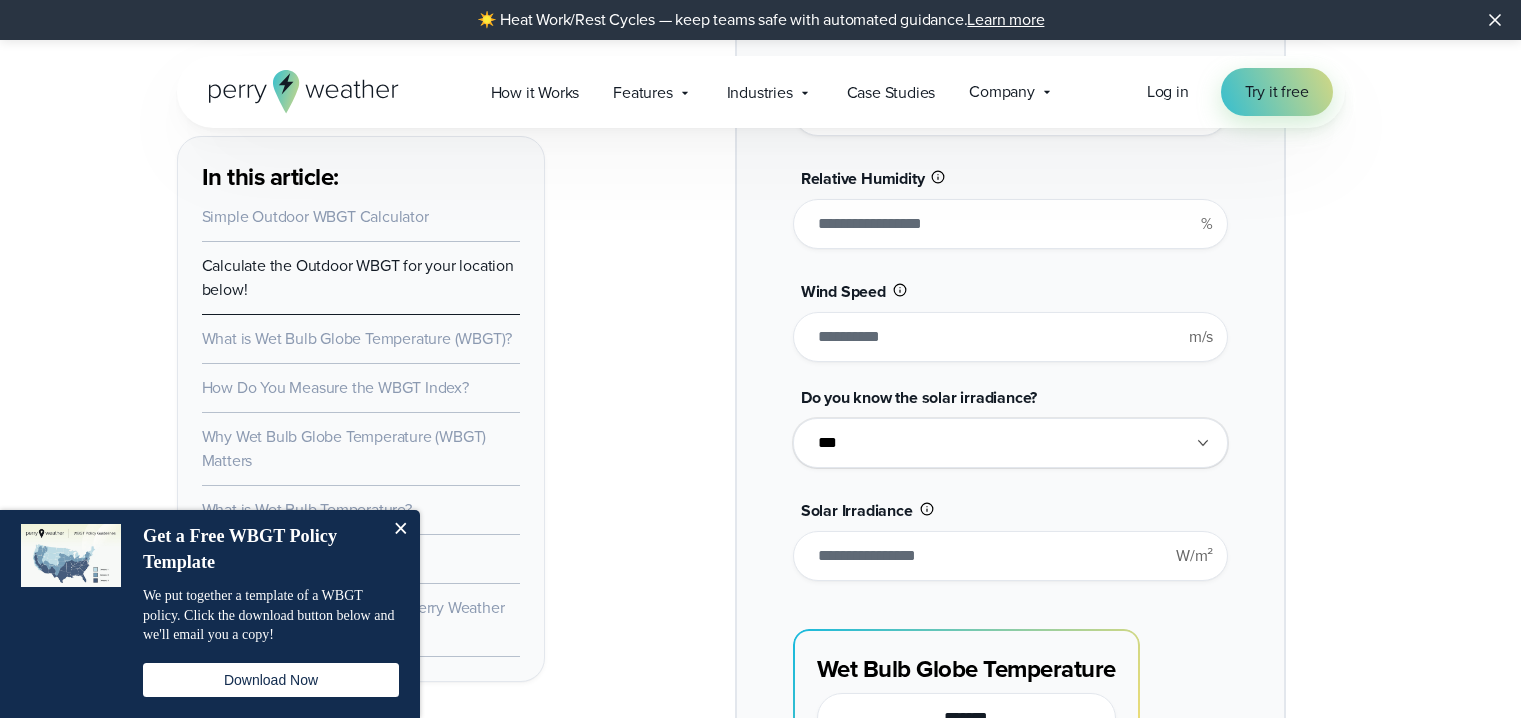 click on "**" at bounding box center [1010, 224] 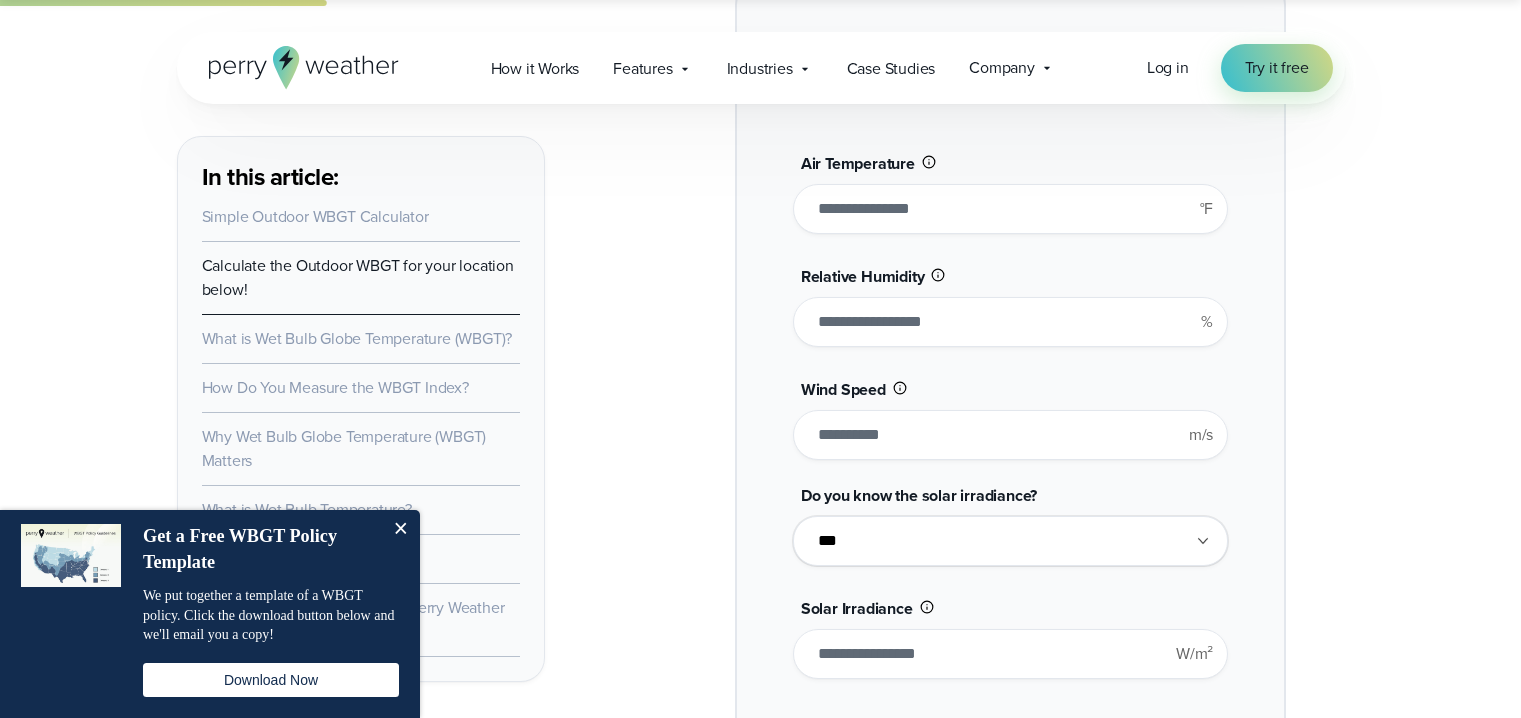 scroll, scrollTop: 1703, scrollLeft: 0, axis: vertical 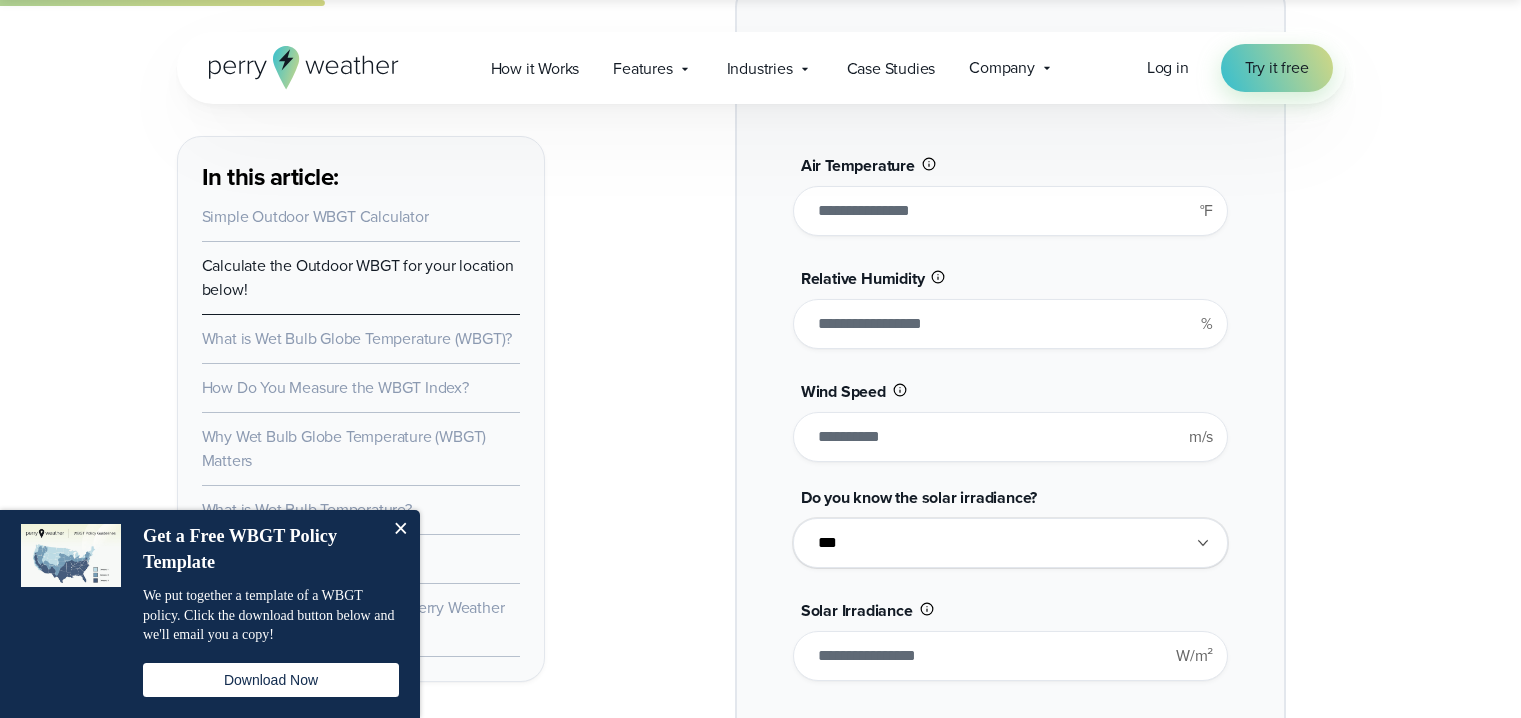 type on "**" 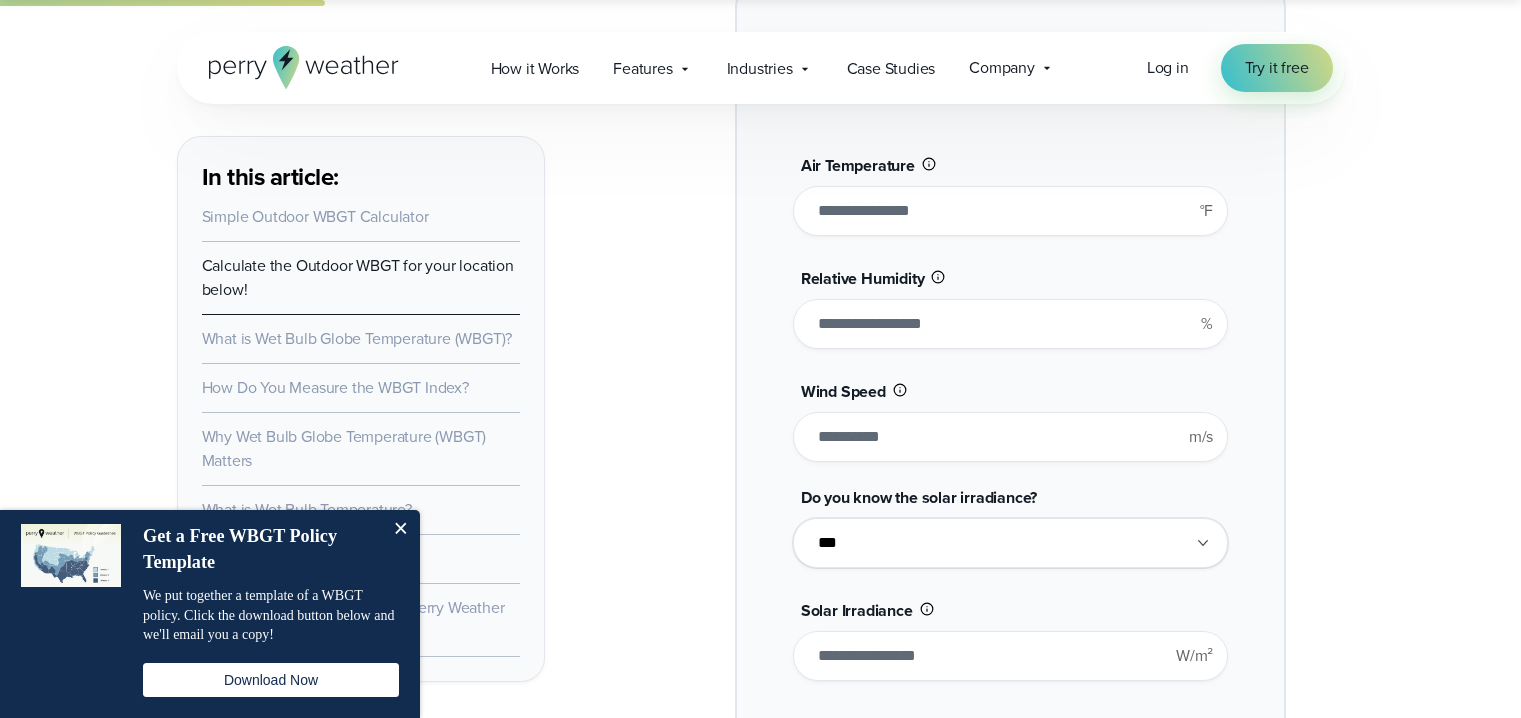 click on "**" at bounding box center (1010, 324) 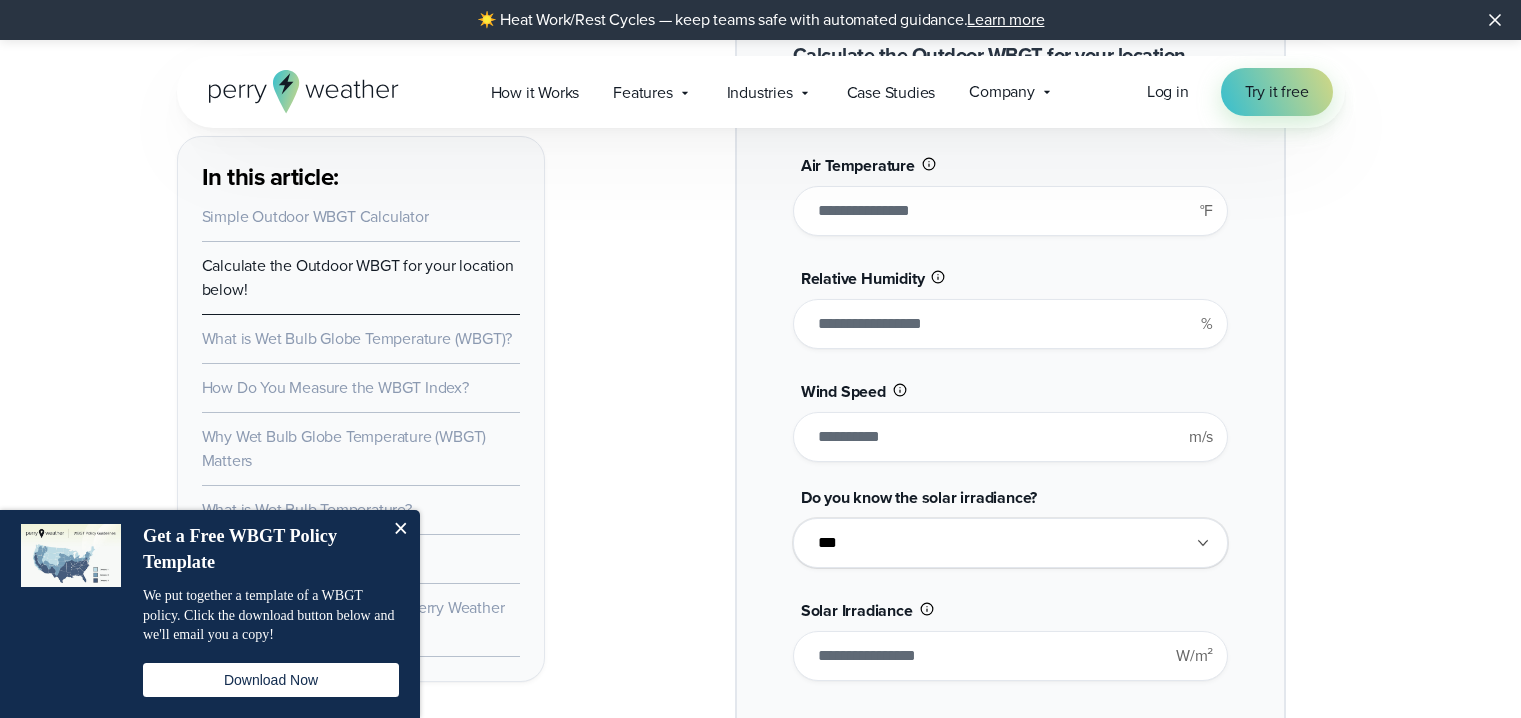 scroll, scrollTop: 1803, scrollLeft: 0, axis: vertical 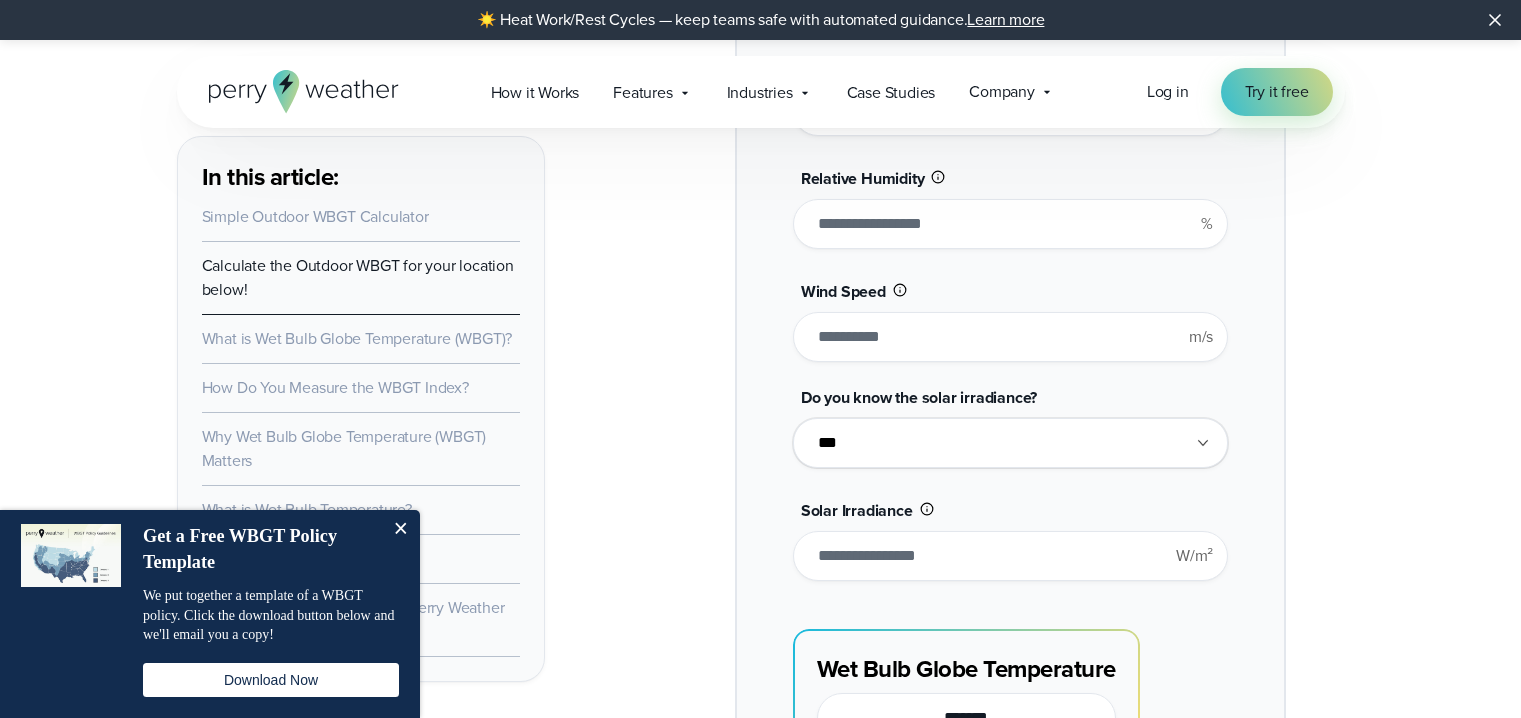 type on "*" 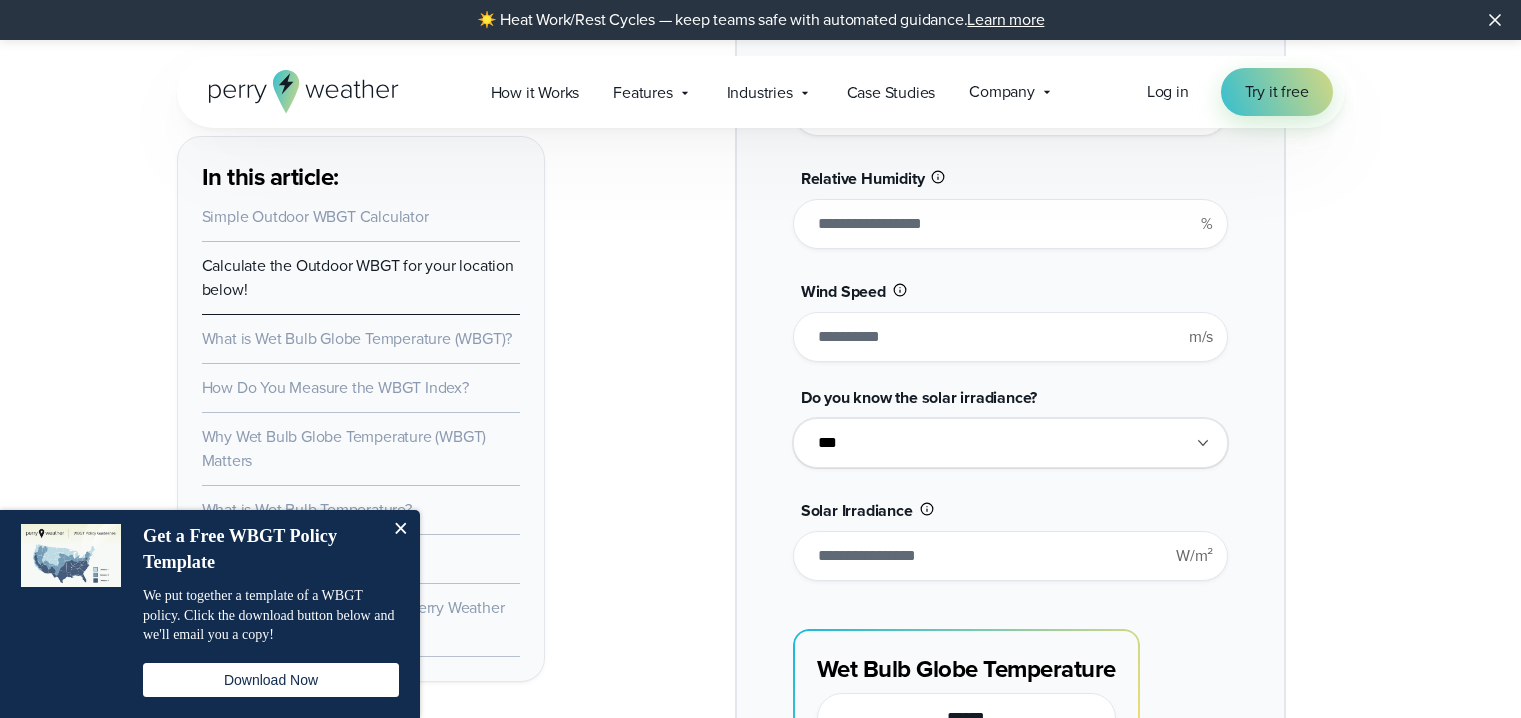 type on "***" 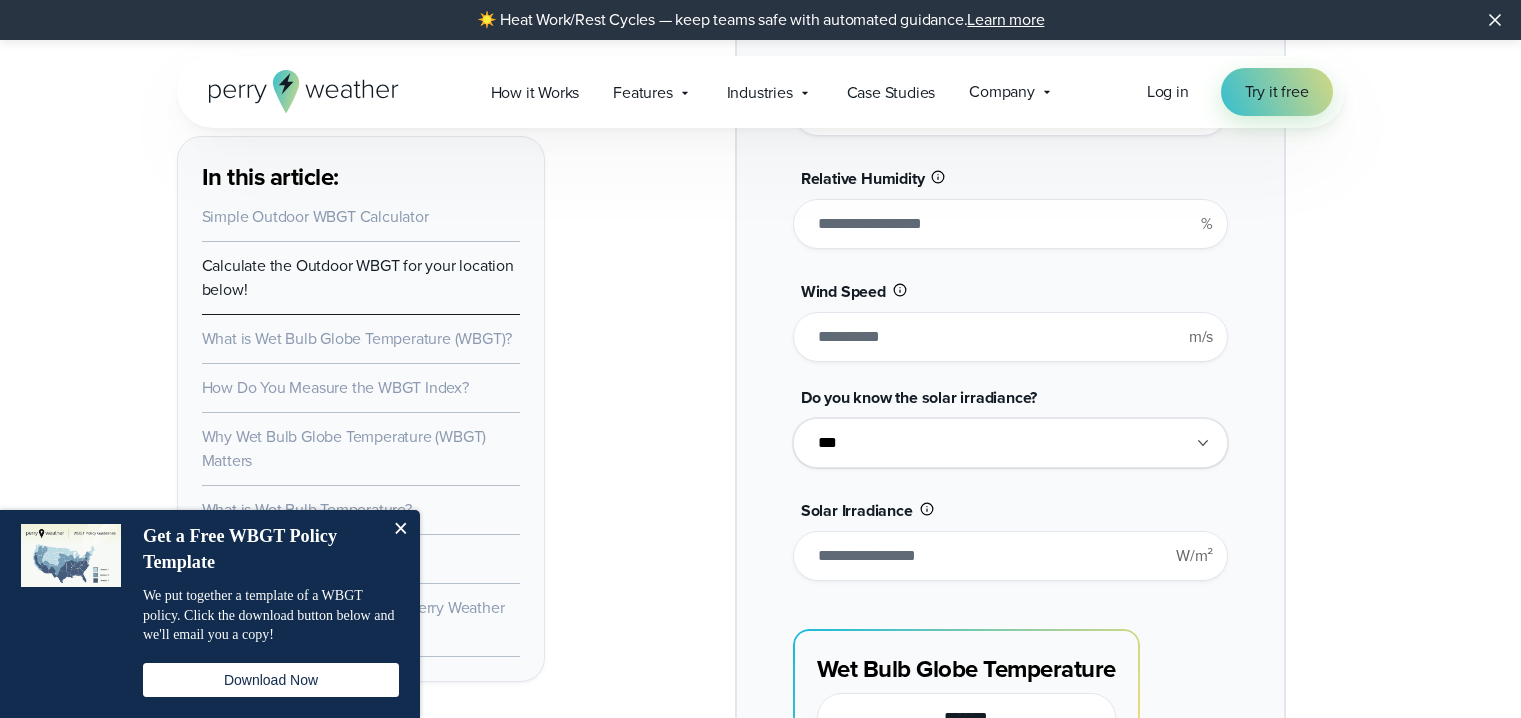 type on "*******" 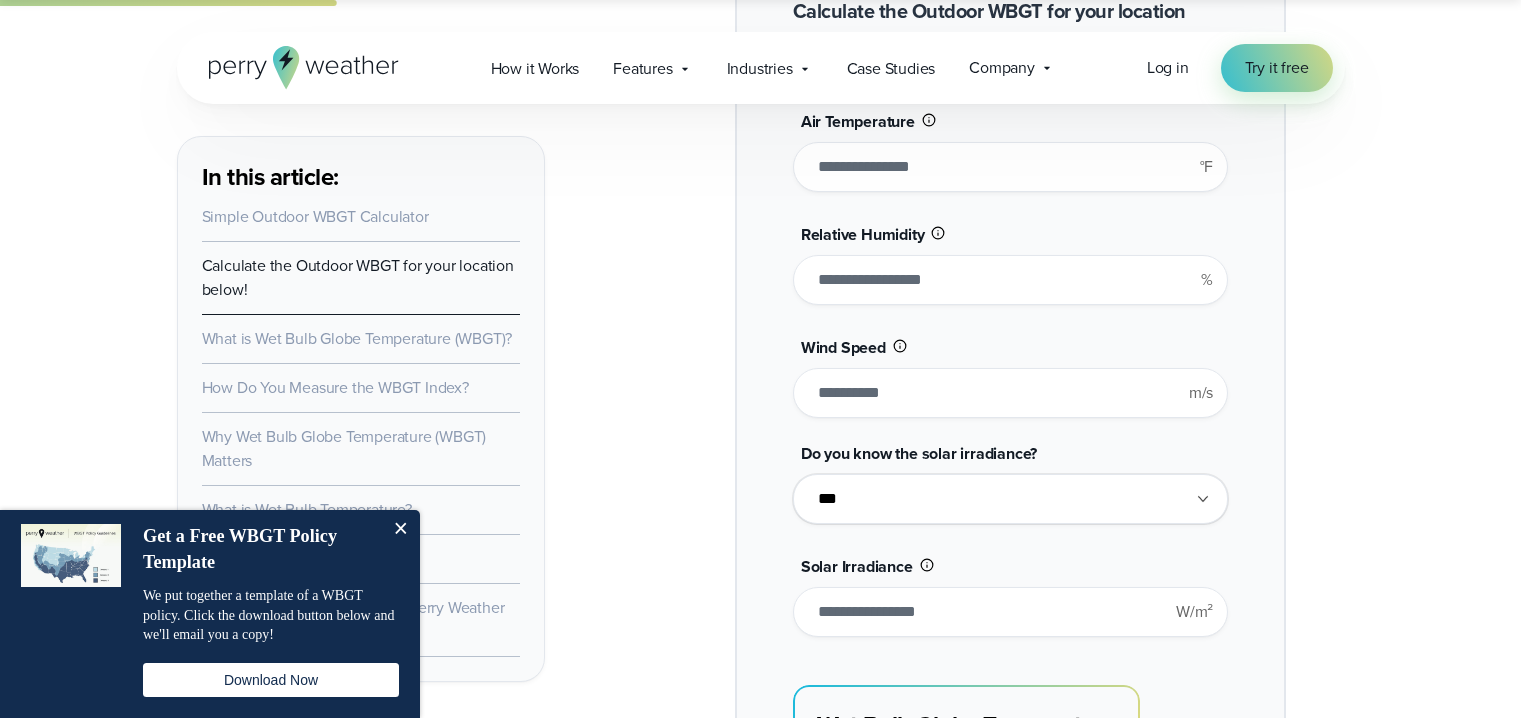 scroll, scrollTop: 1707, scrollLeft: 0, axis: vertical 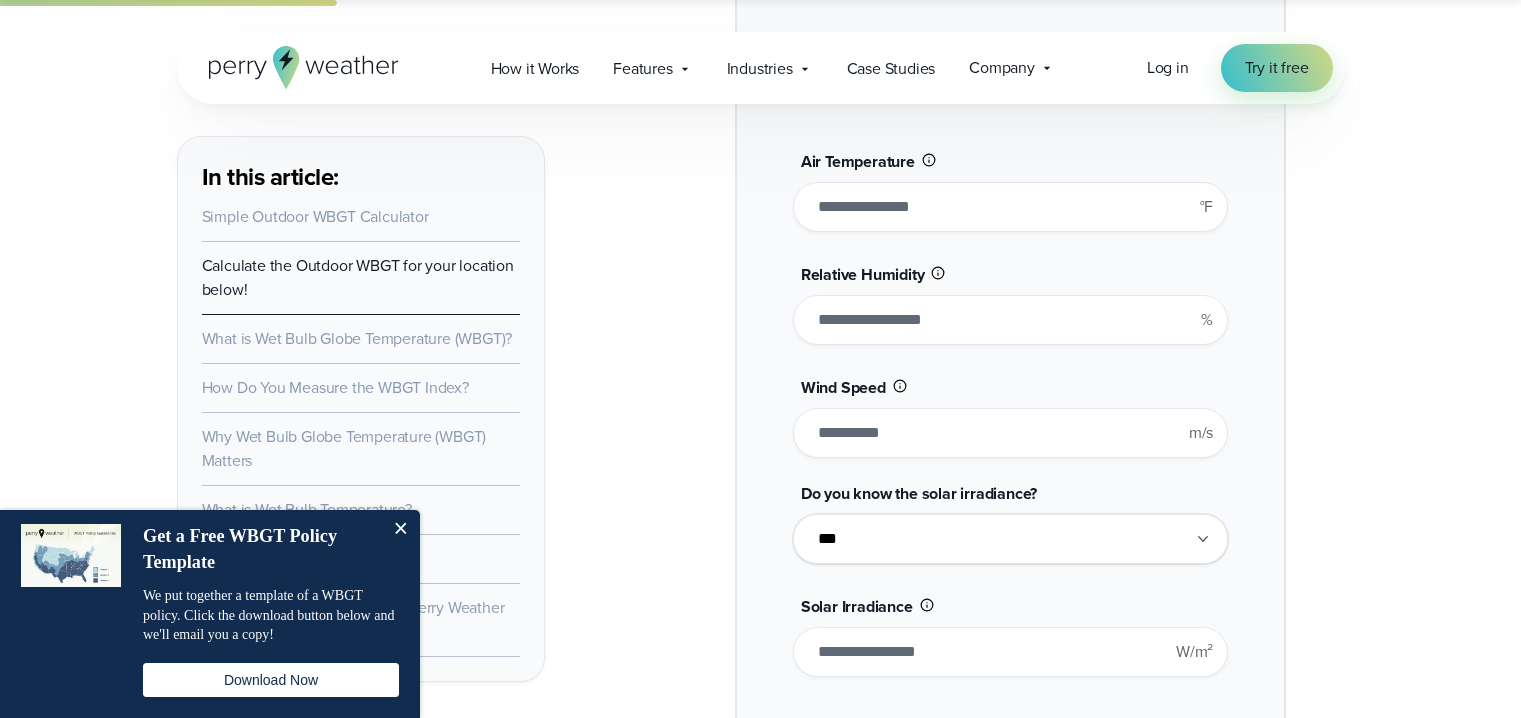 click on "**********" at bounding box center [1010, 518] 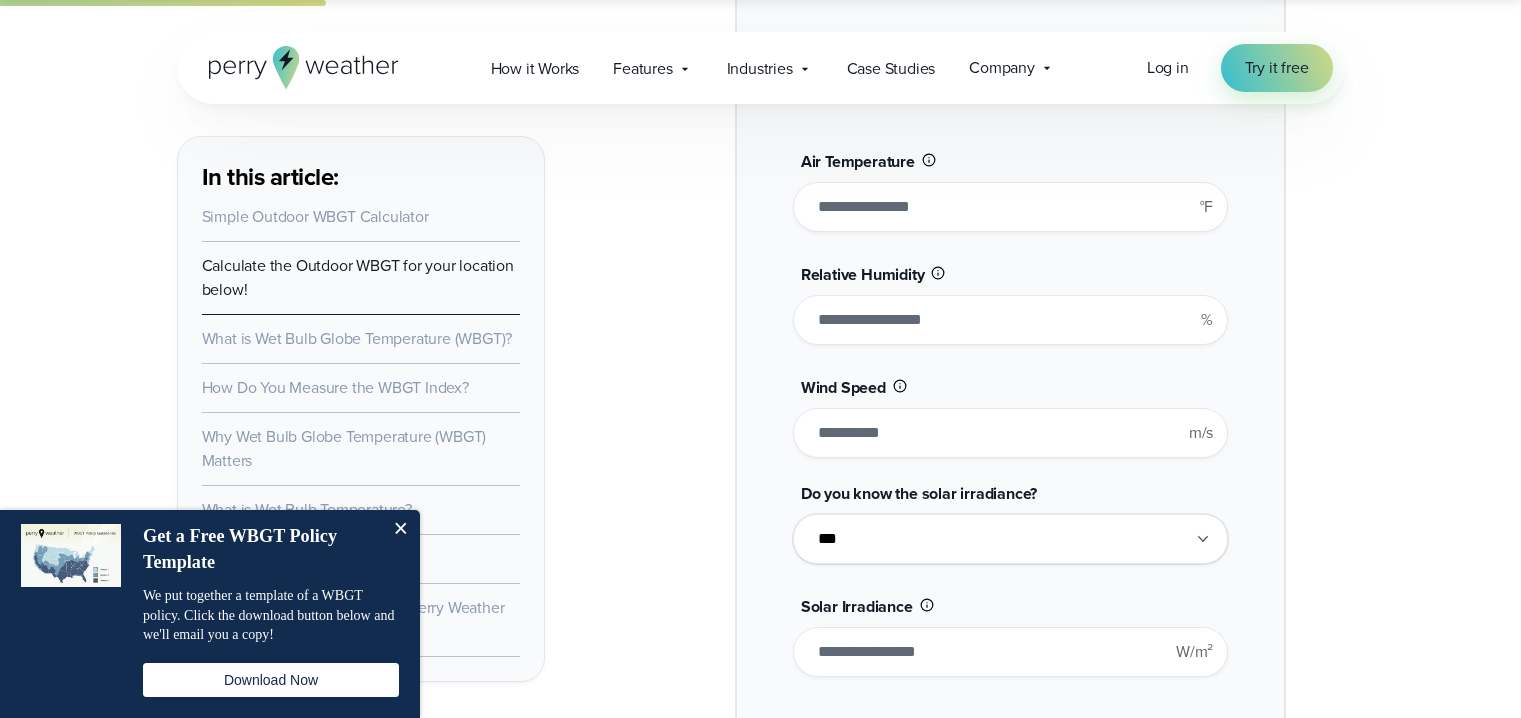 scroll, scrollTop: 1507, scrollLeft: 0, axis: vertical 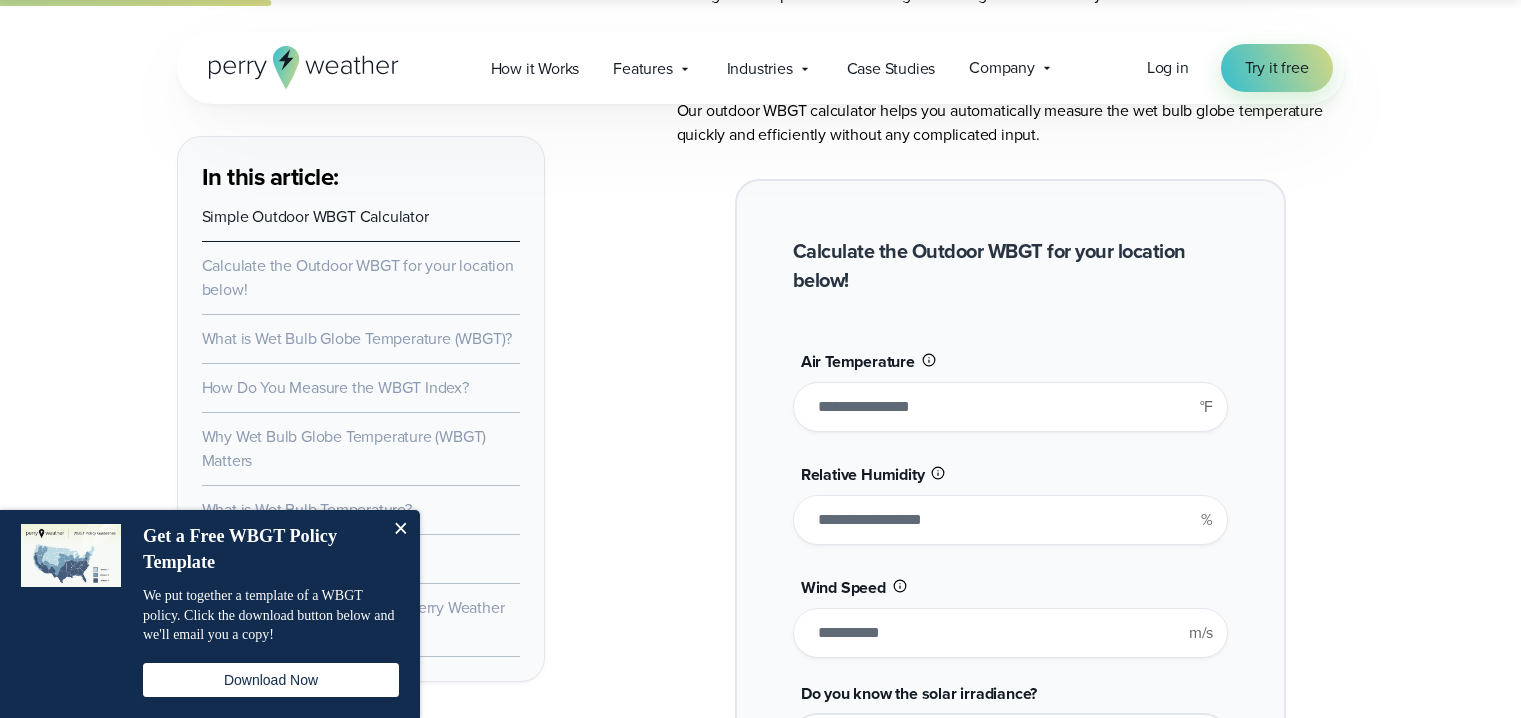 type 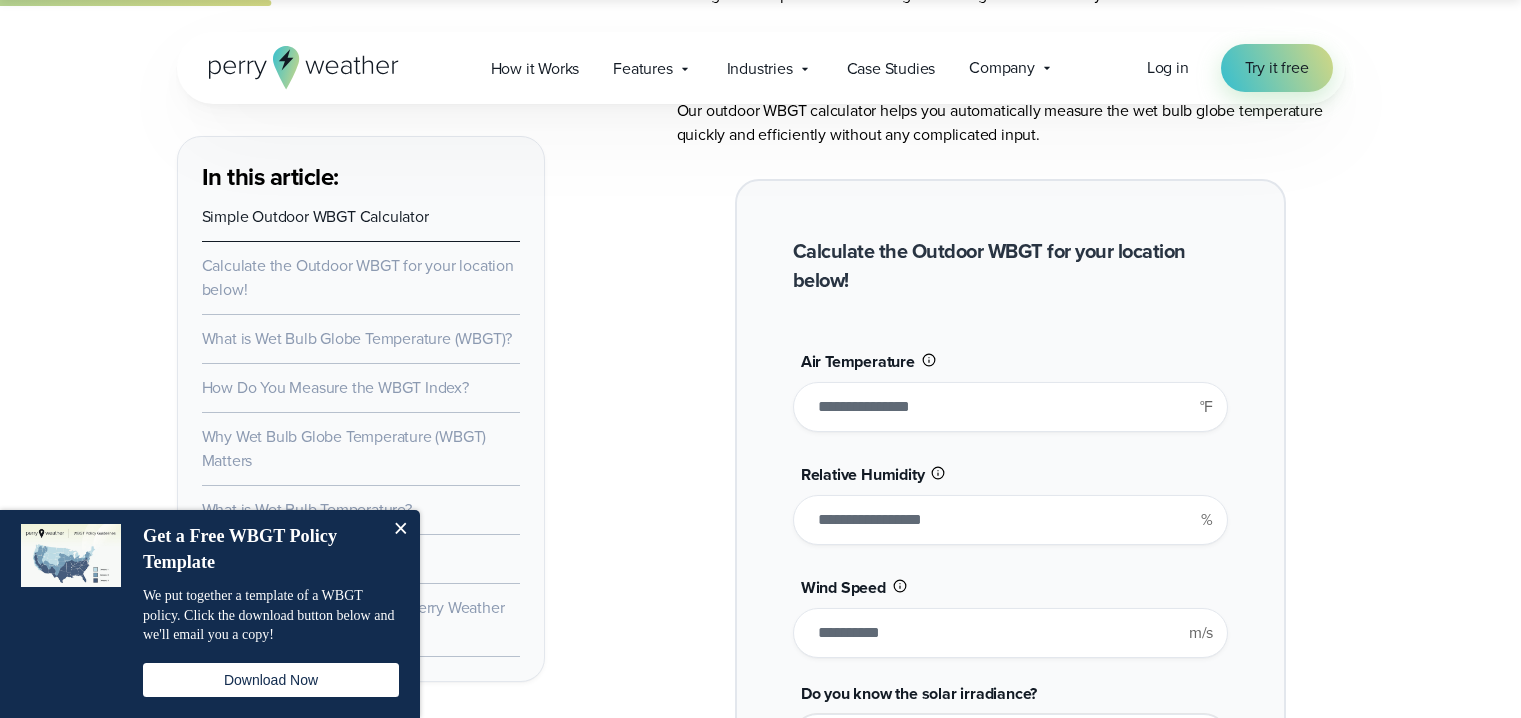 type on "******" 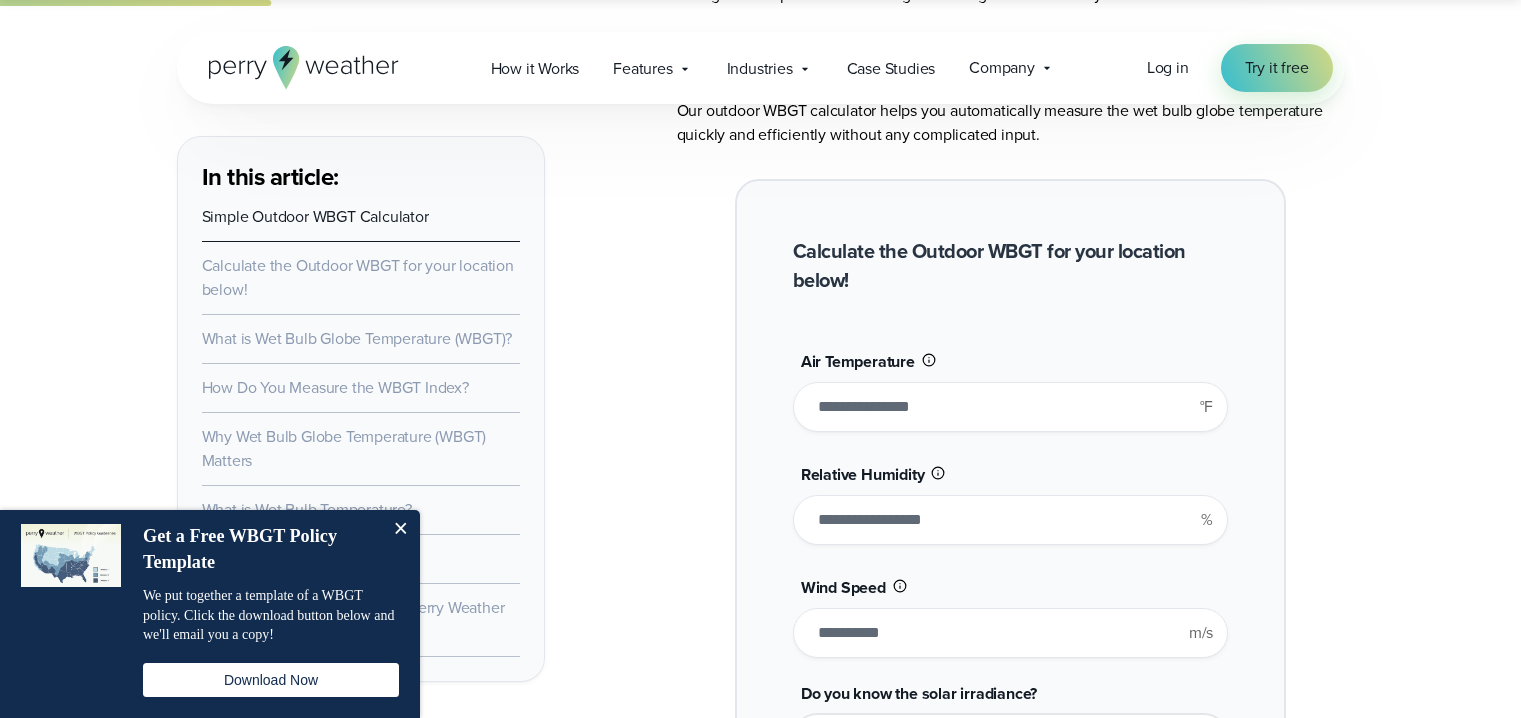 type on "**" 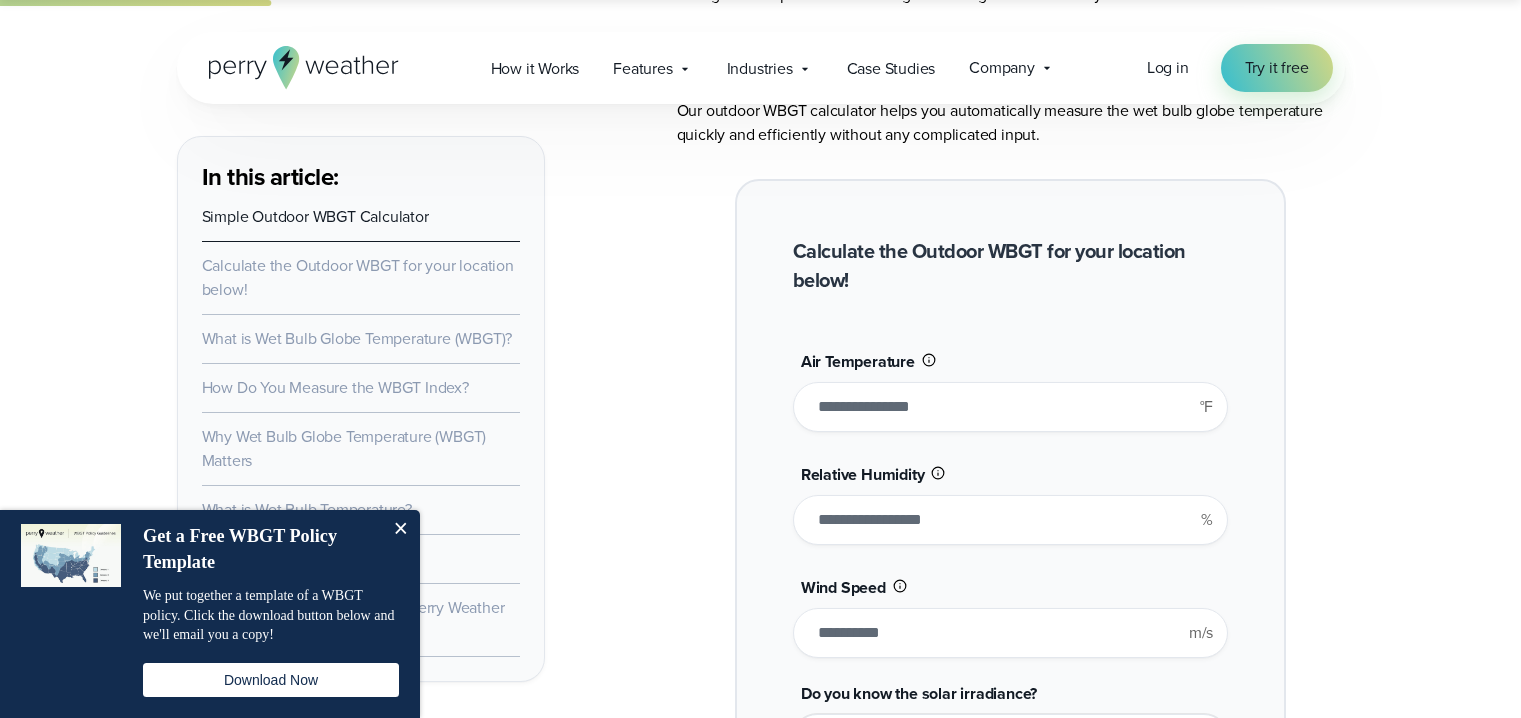 type on "*******" 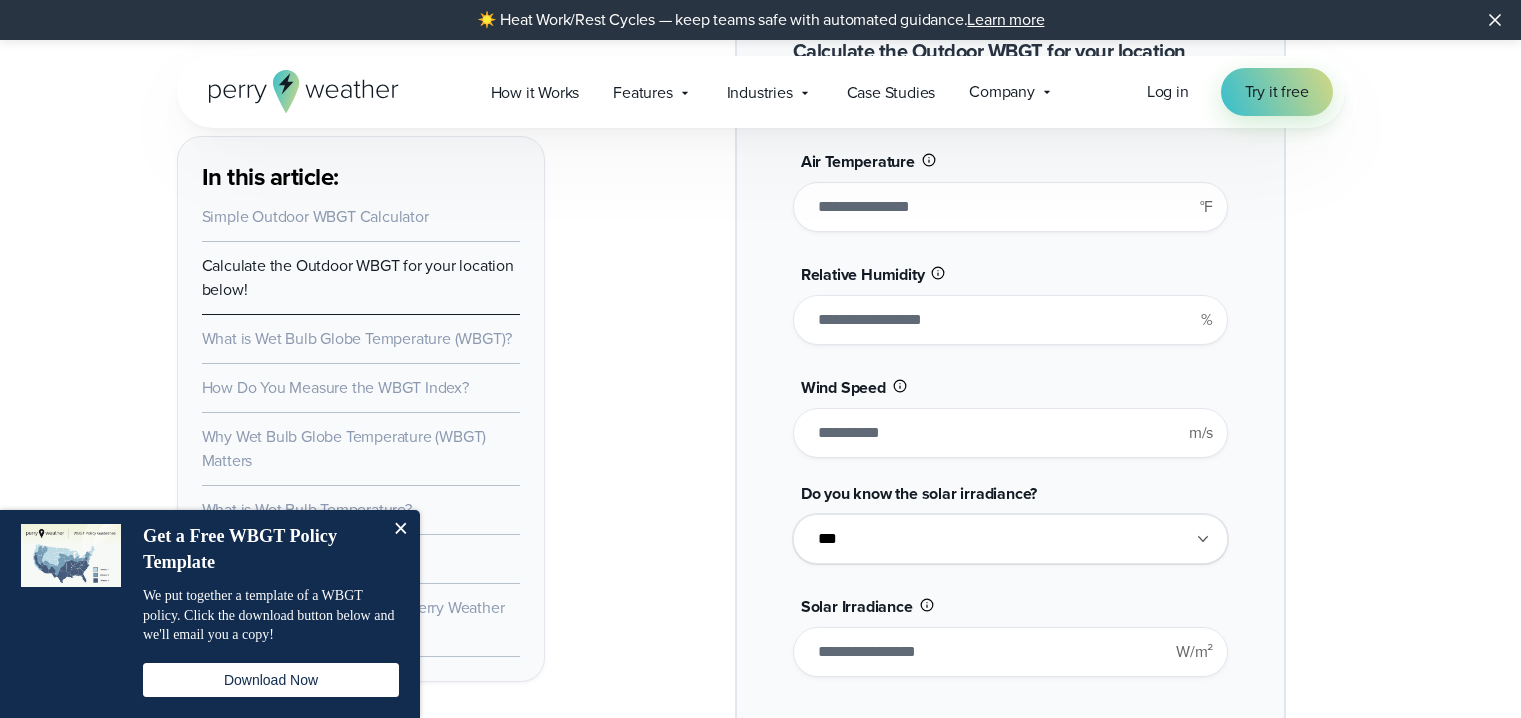 scroll, scrollTop: 1807, scrollLeft: 0, axis: vertical 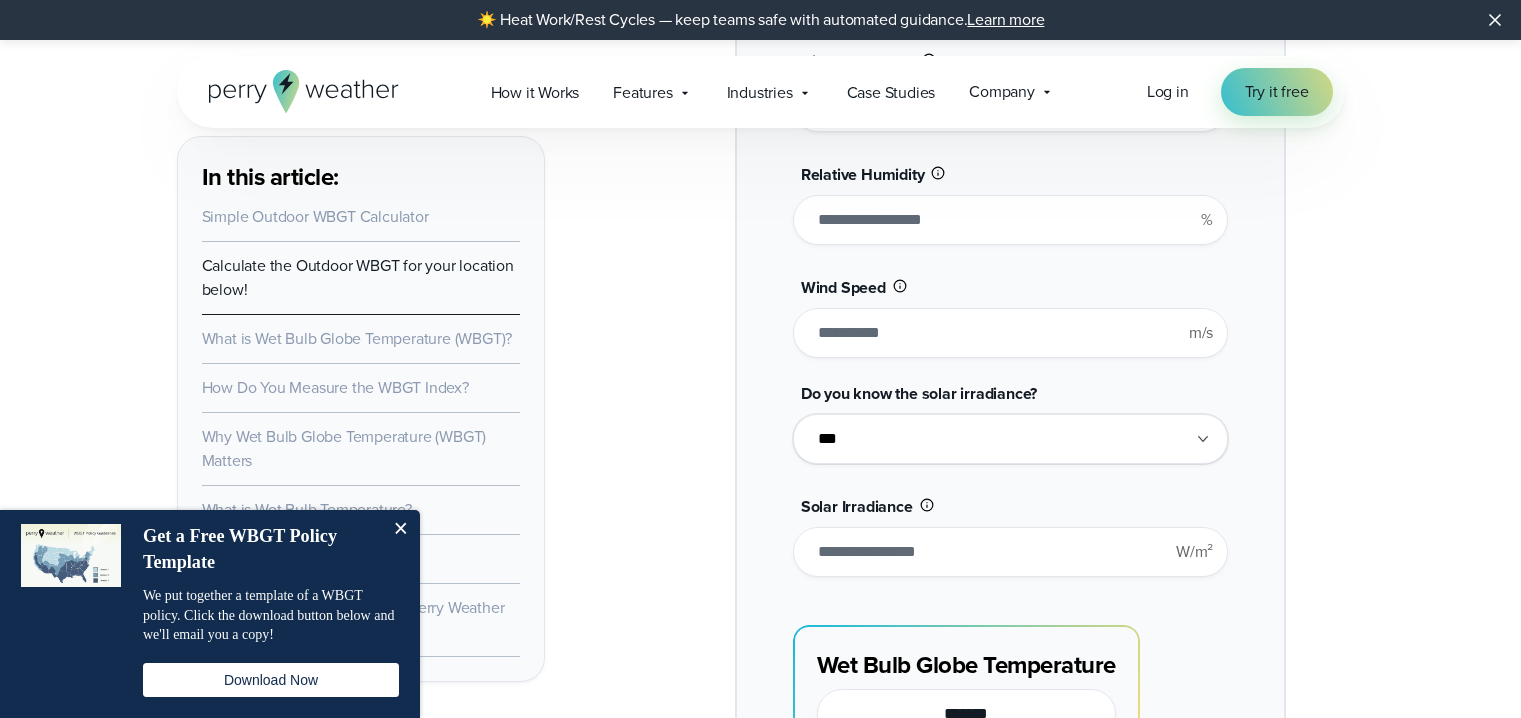 type on "***" 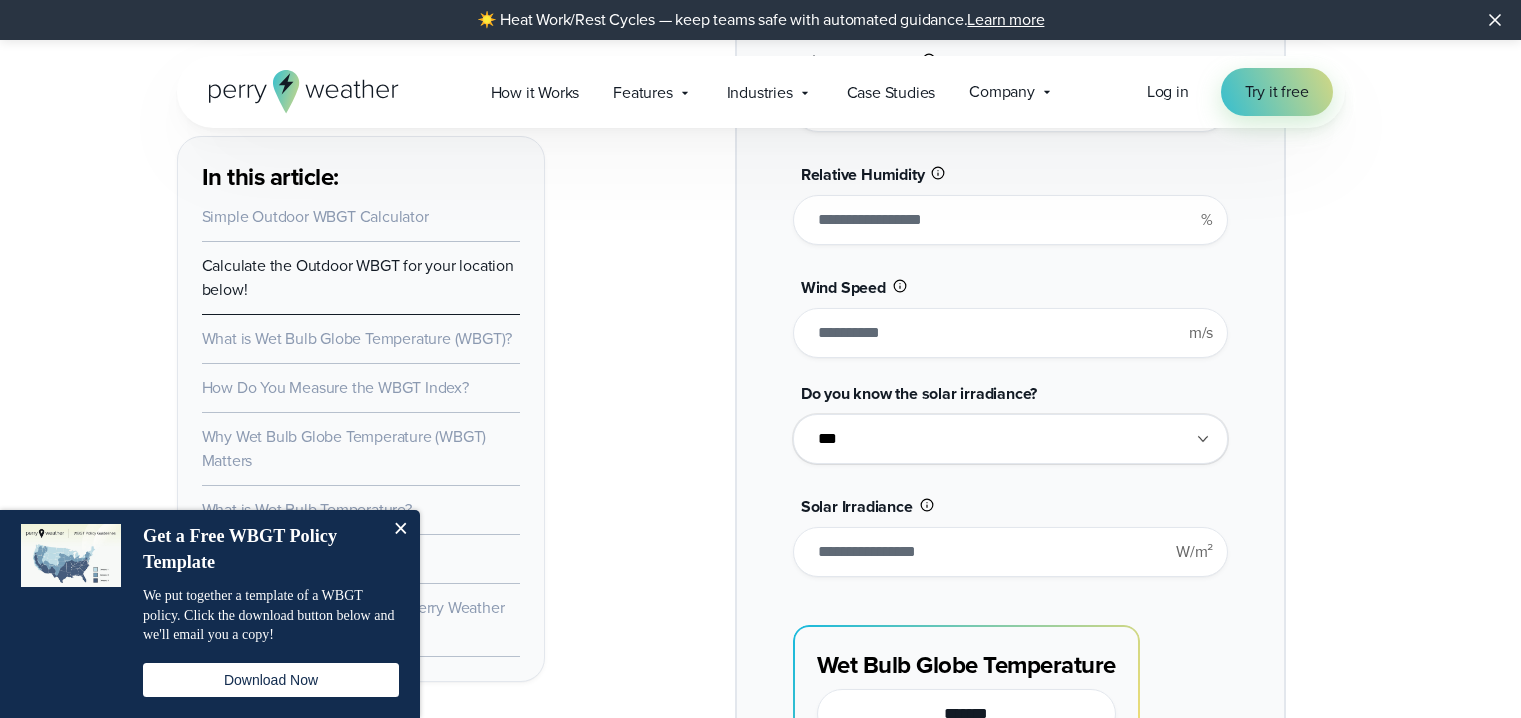 type on "*" 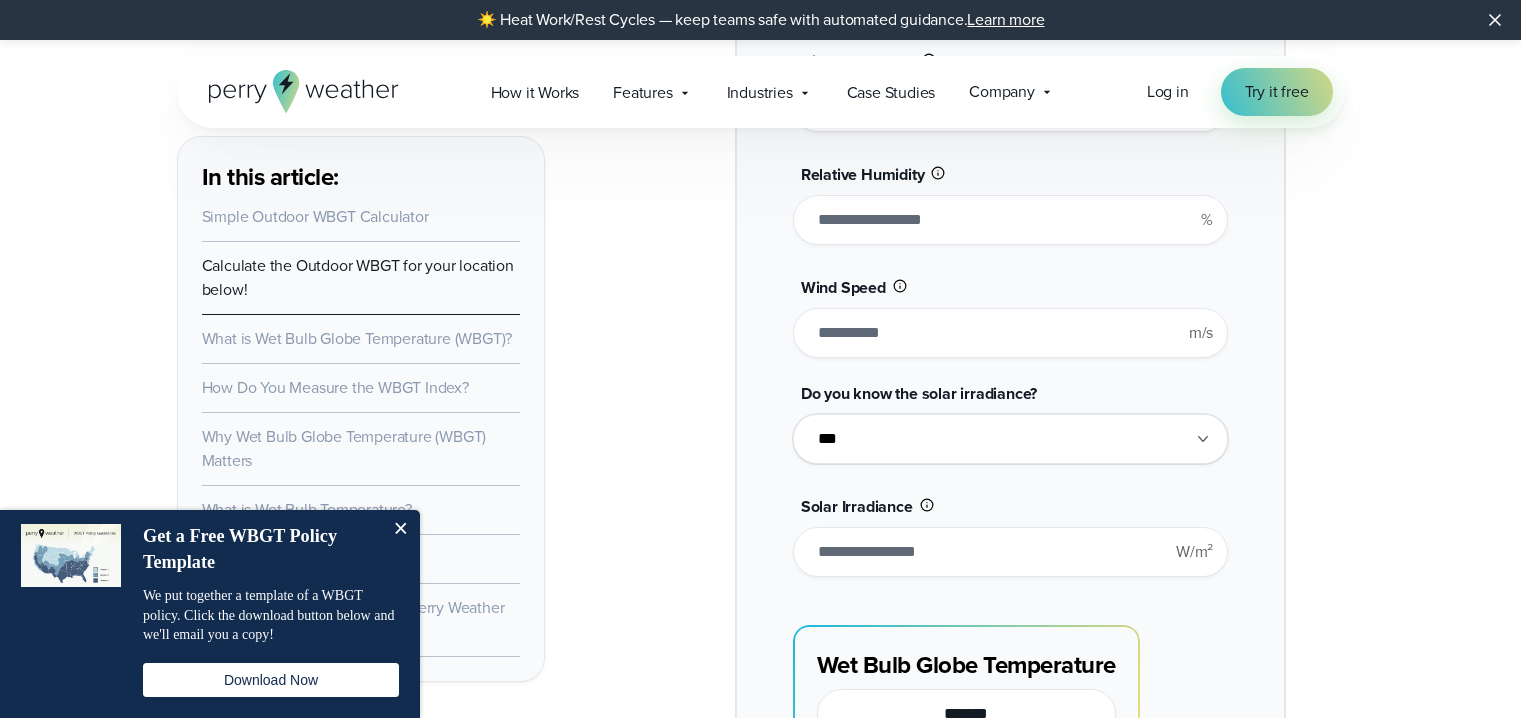type 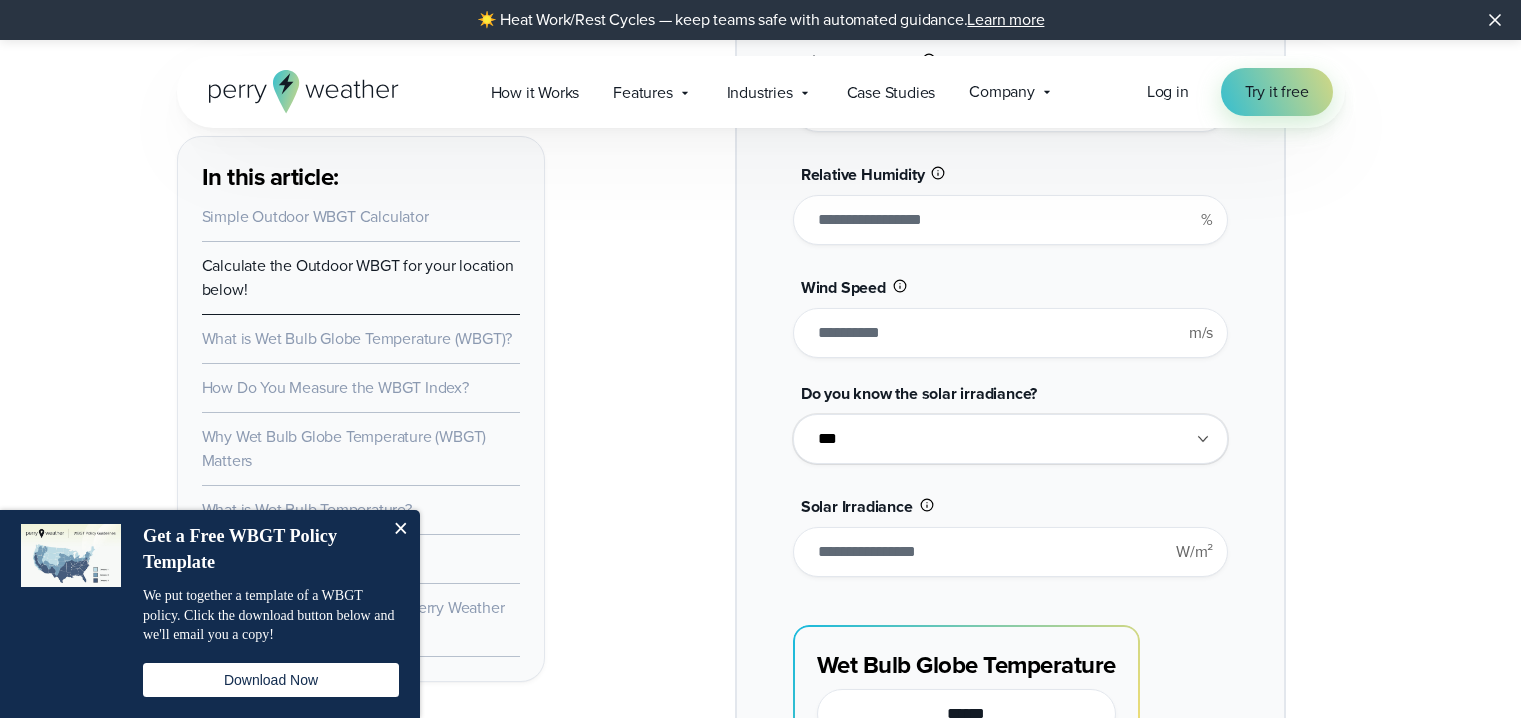 type on "*" 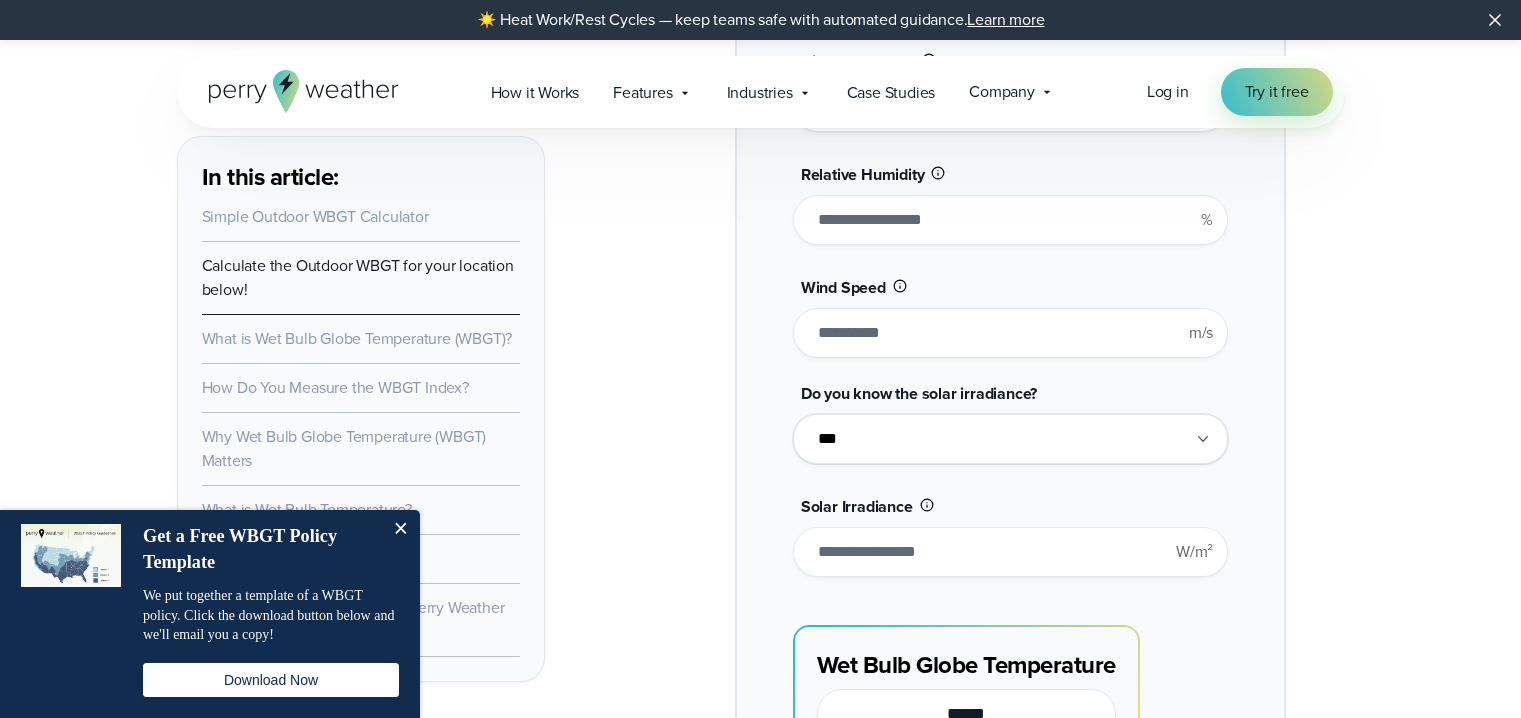 type on "*******" 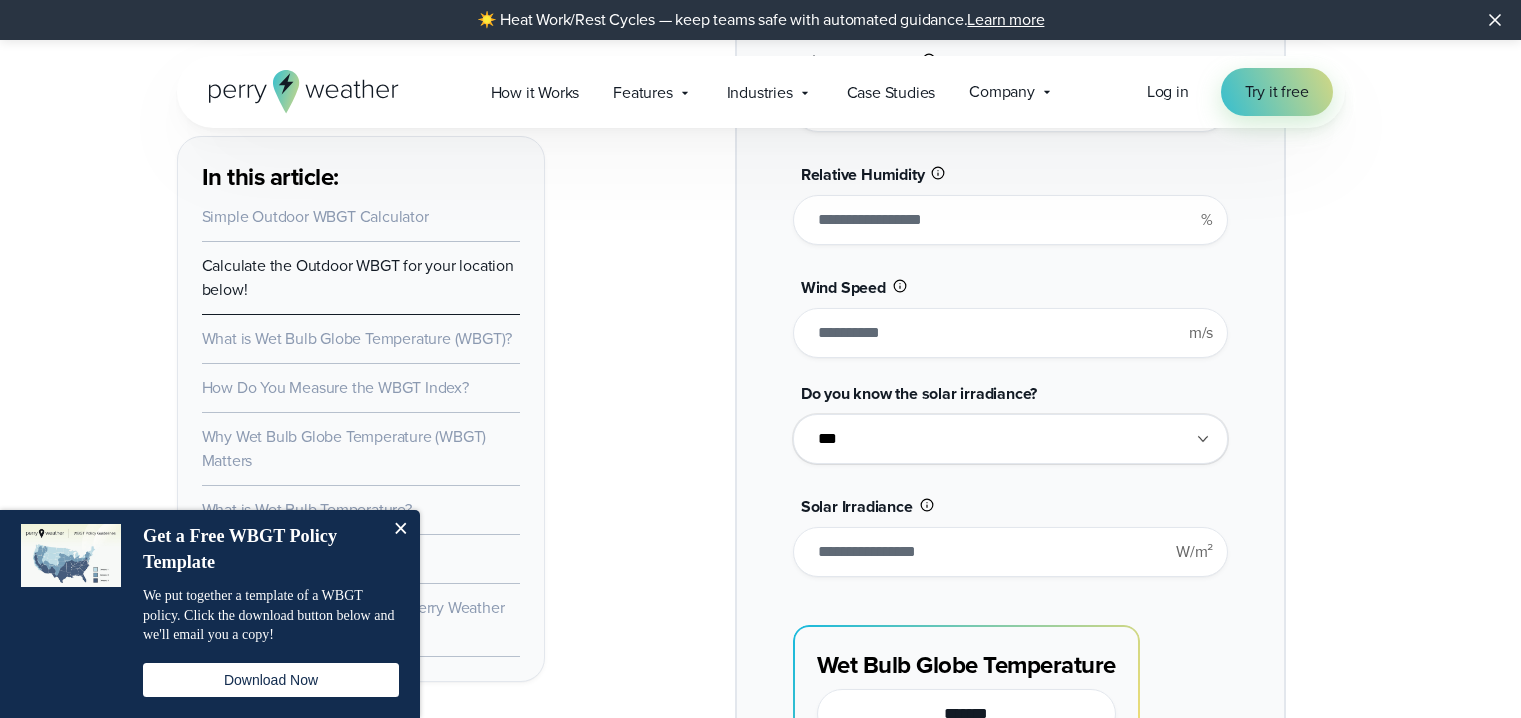 type on "*" 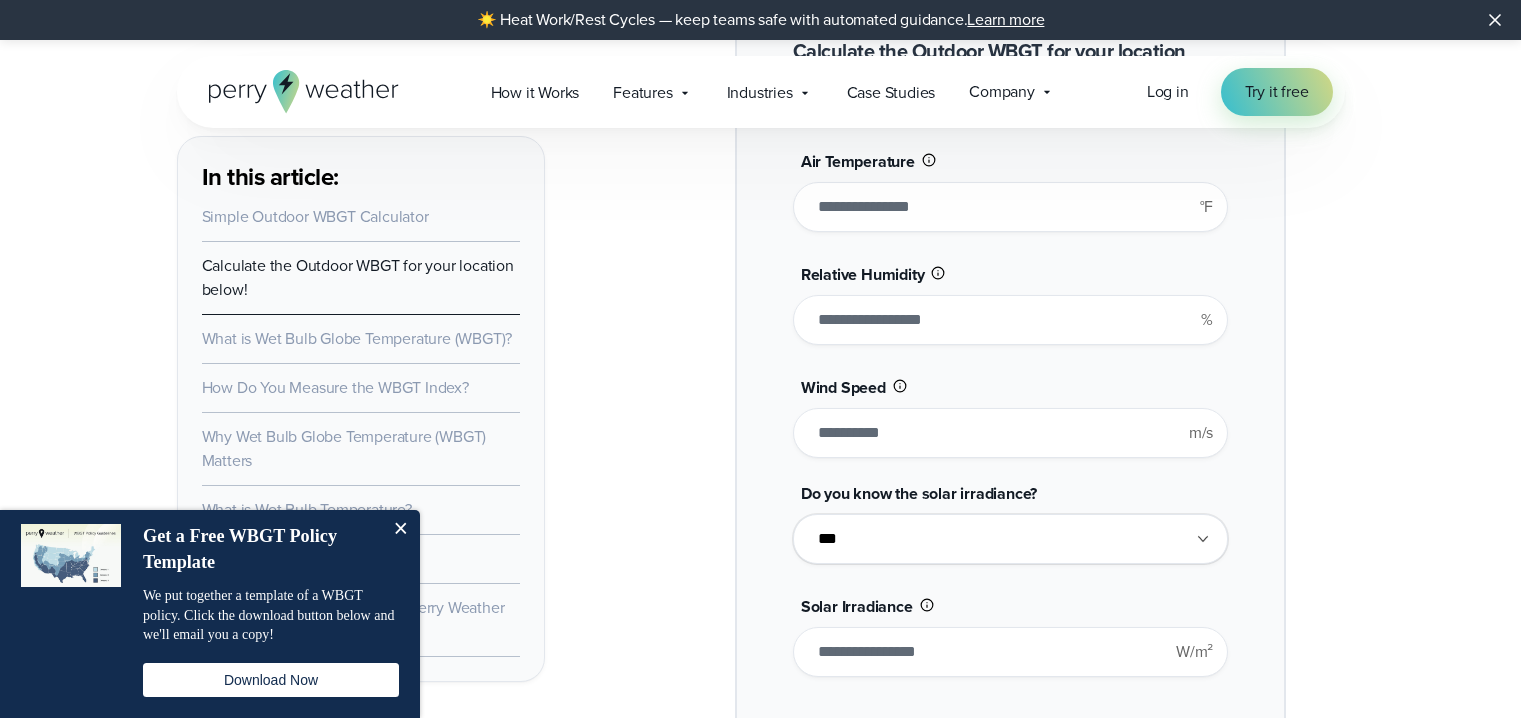 scroll, scrollTop: 1807, scrollLeft: 0, axis: vertical 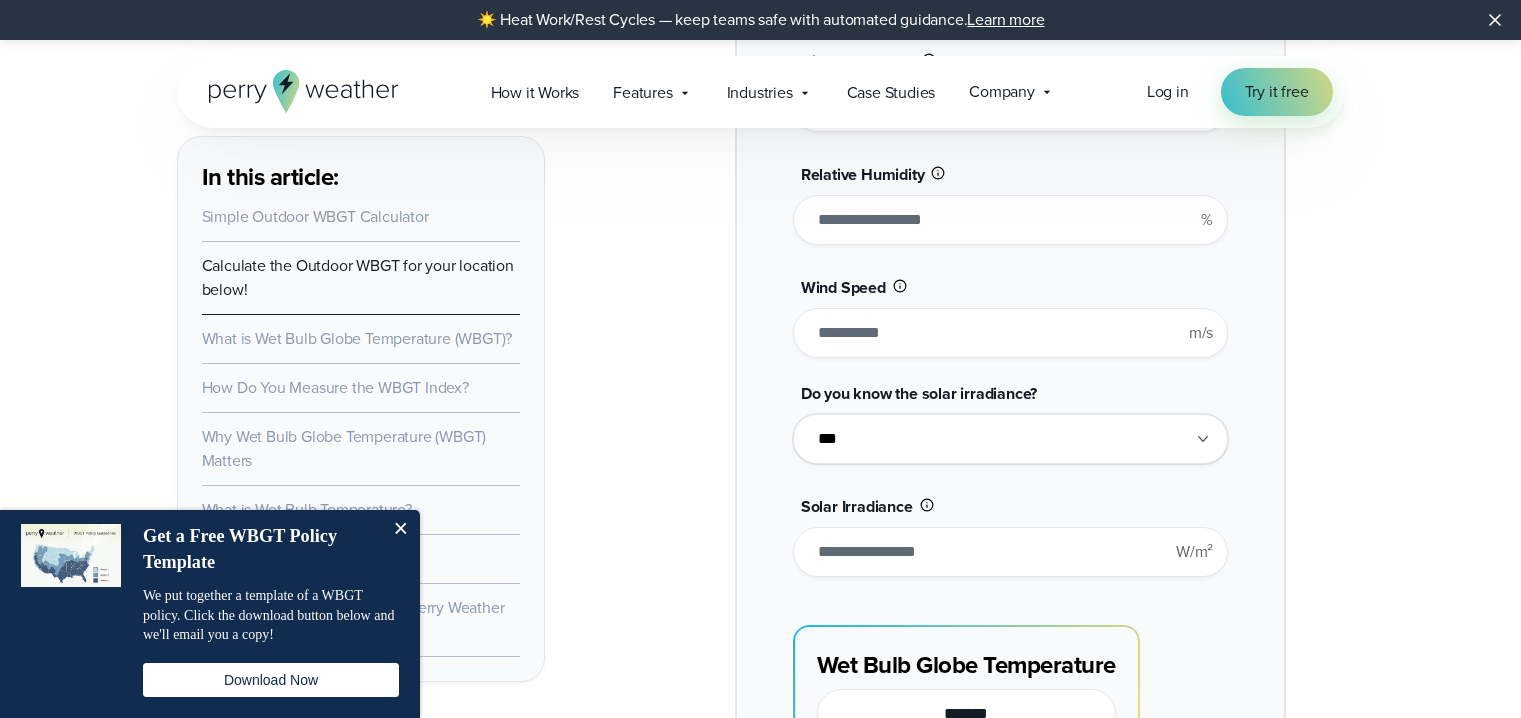 click on "*" at bounding box center [1010, 333] 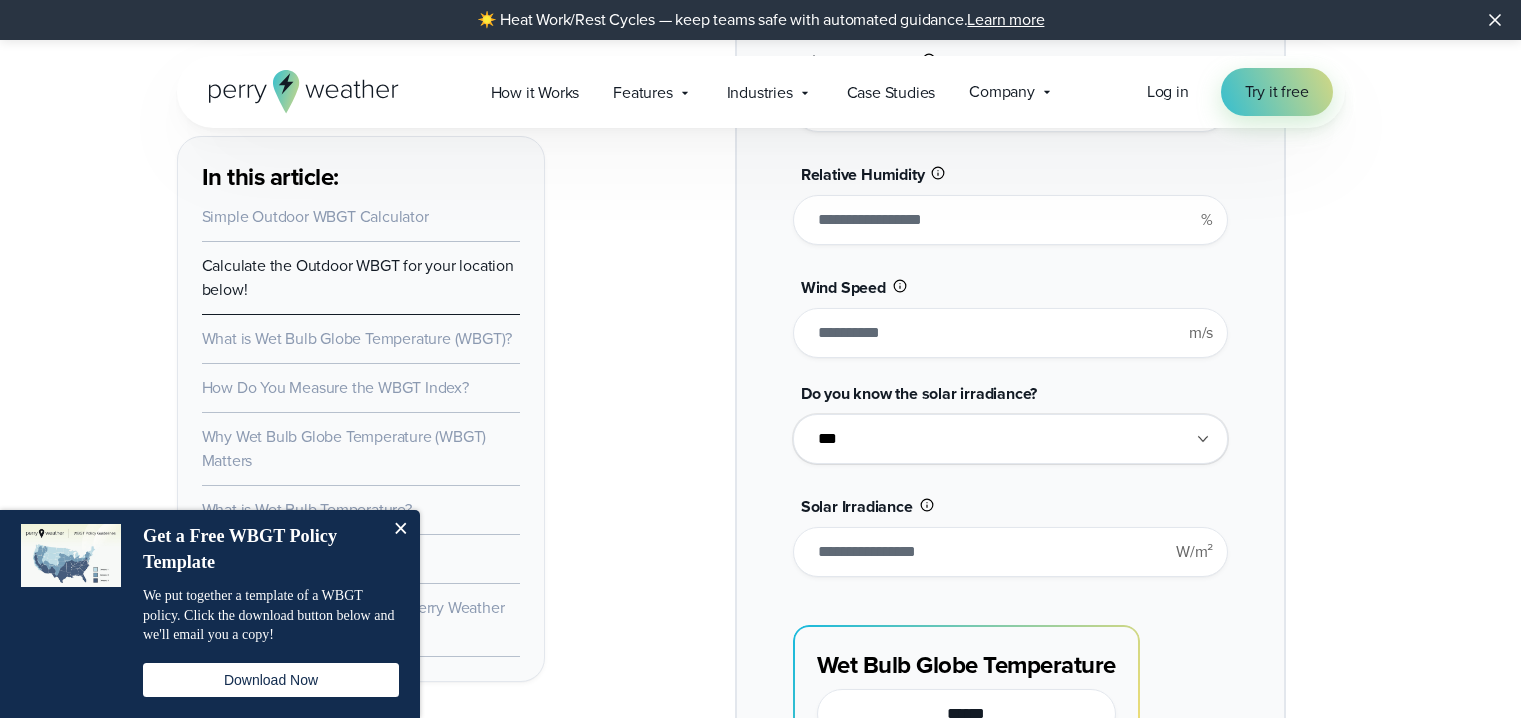 type on "**" 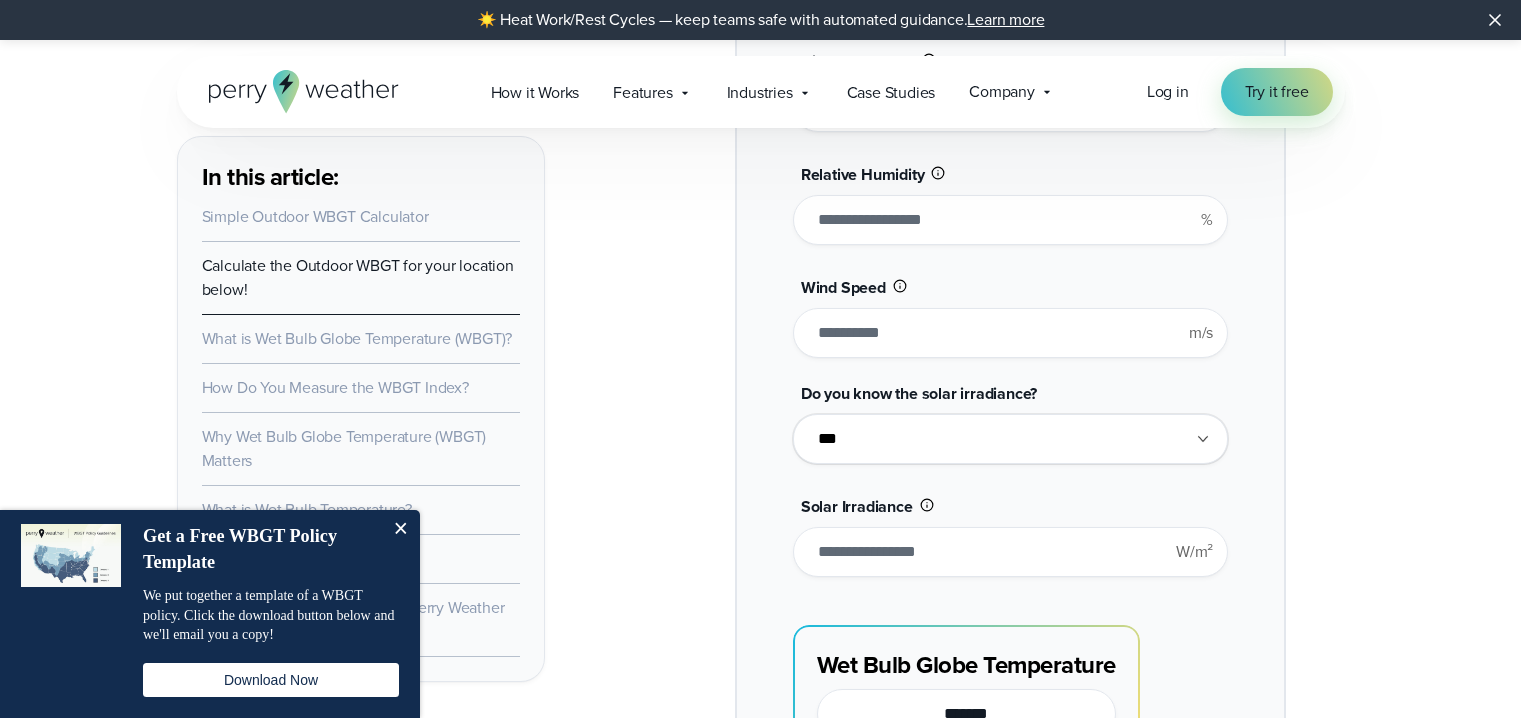 type on "*******" 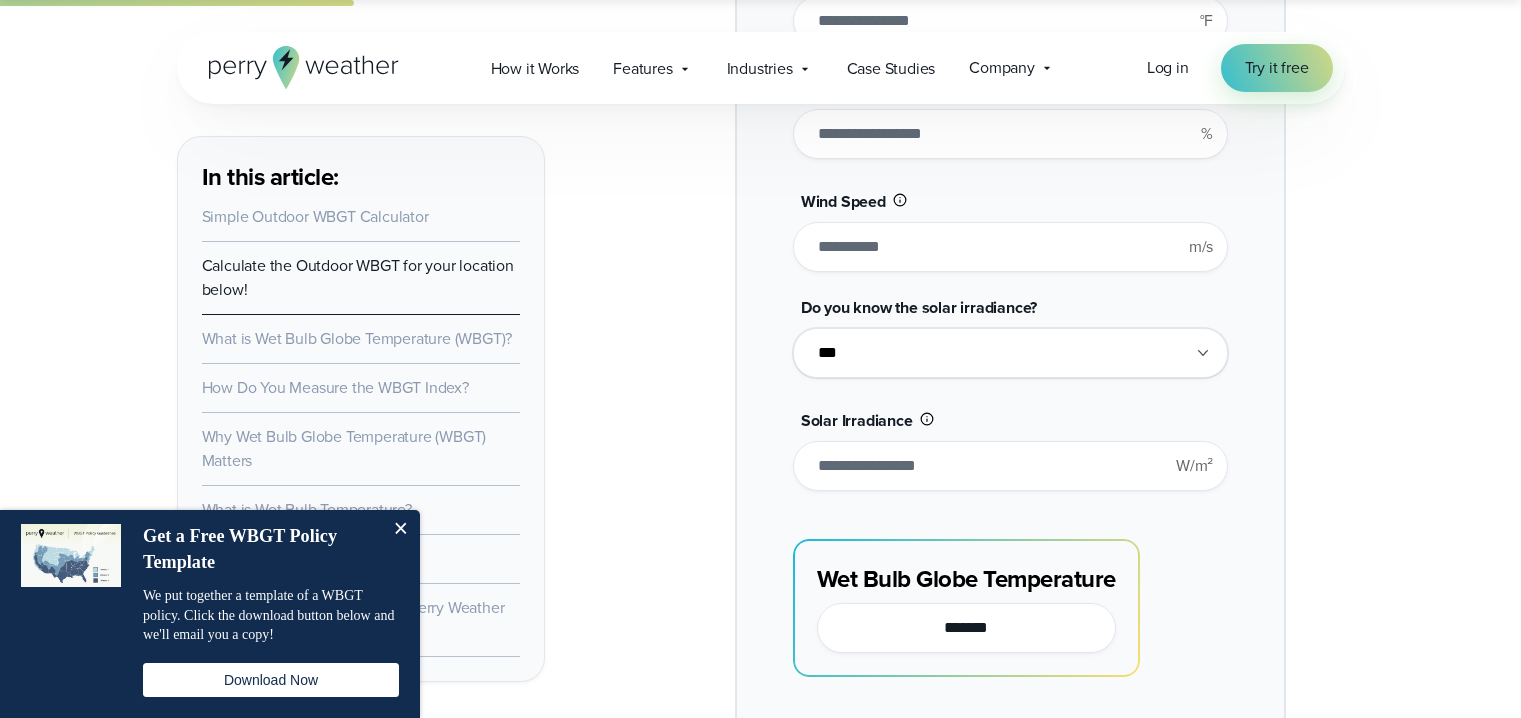 scroll, scrollTop: 1807, scrollLeft: 0, axis: vertical 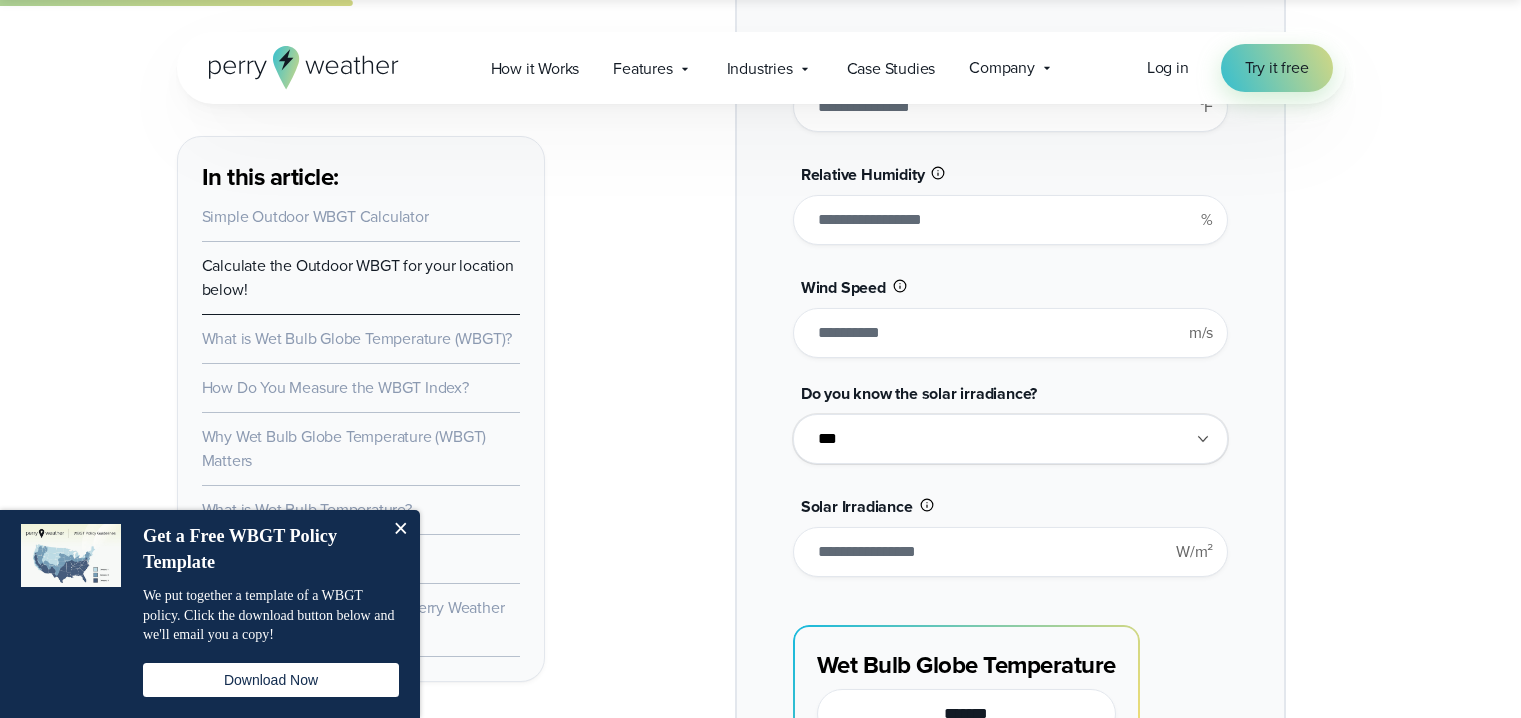 click on "**********" at bounding box center (1011, 418) 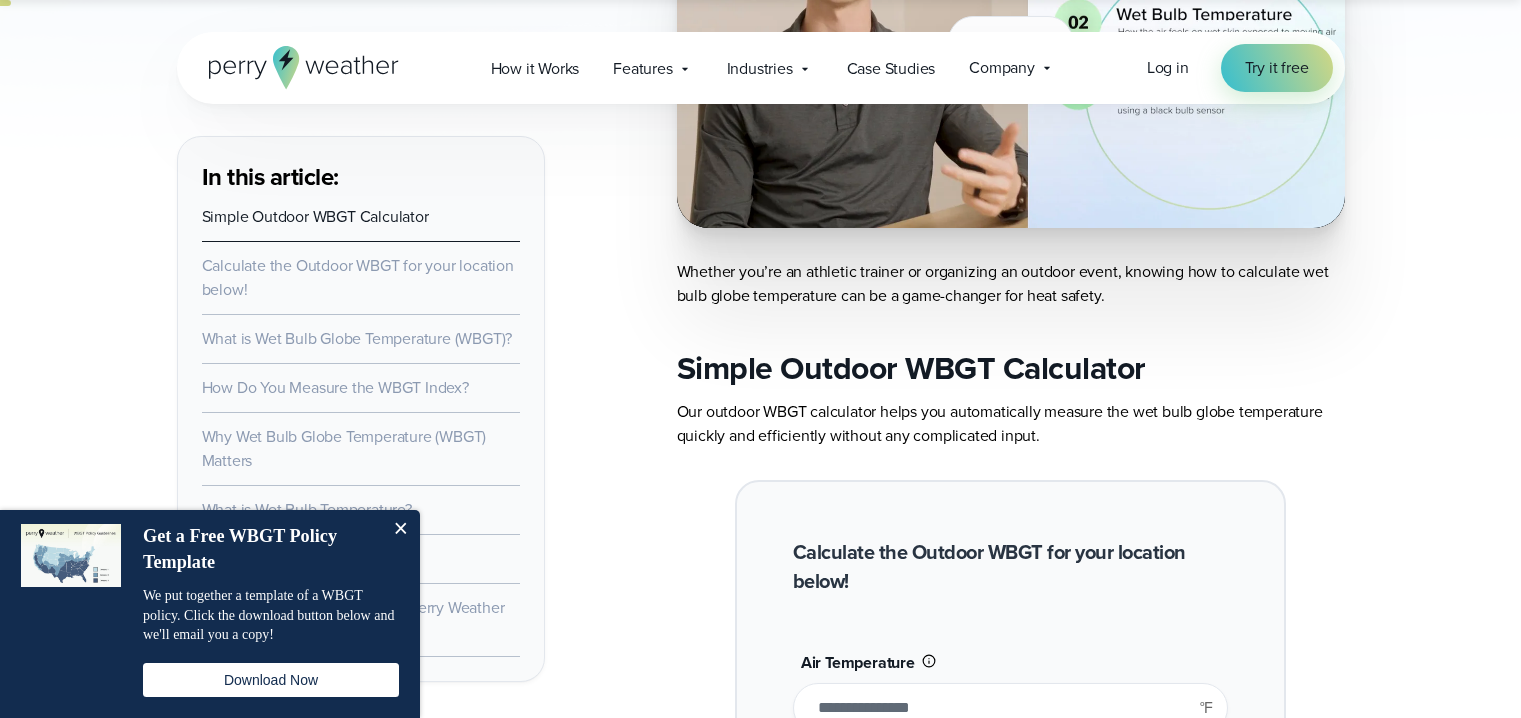 scroll, scrollTop: 605, scrollLeft: 0, axis: vertical 